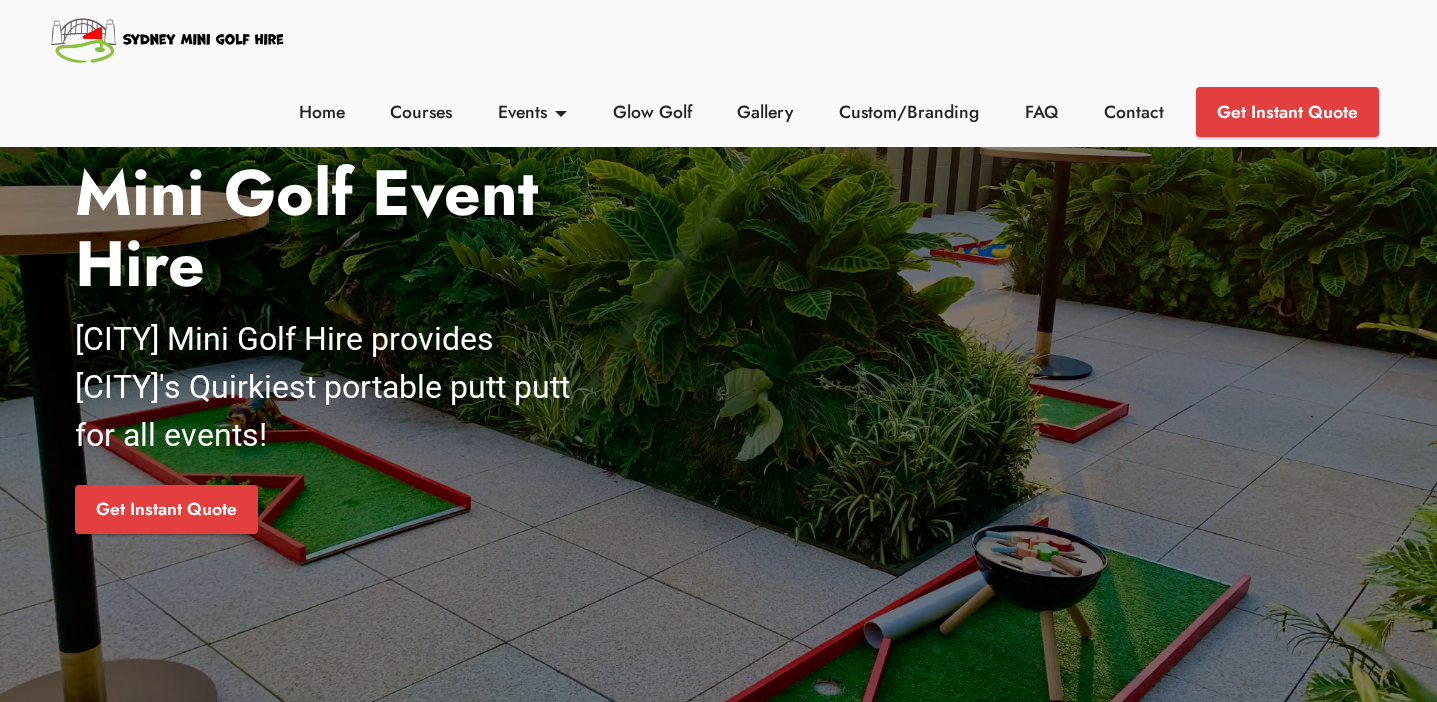 scroll, scrollTop: 507, scrollLeft: 0, axis: vertical 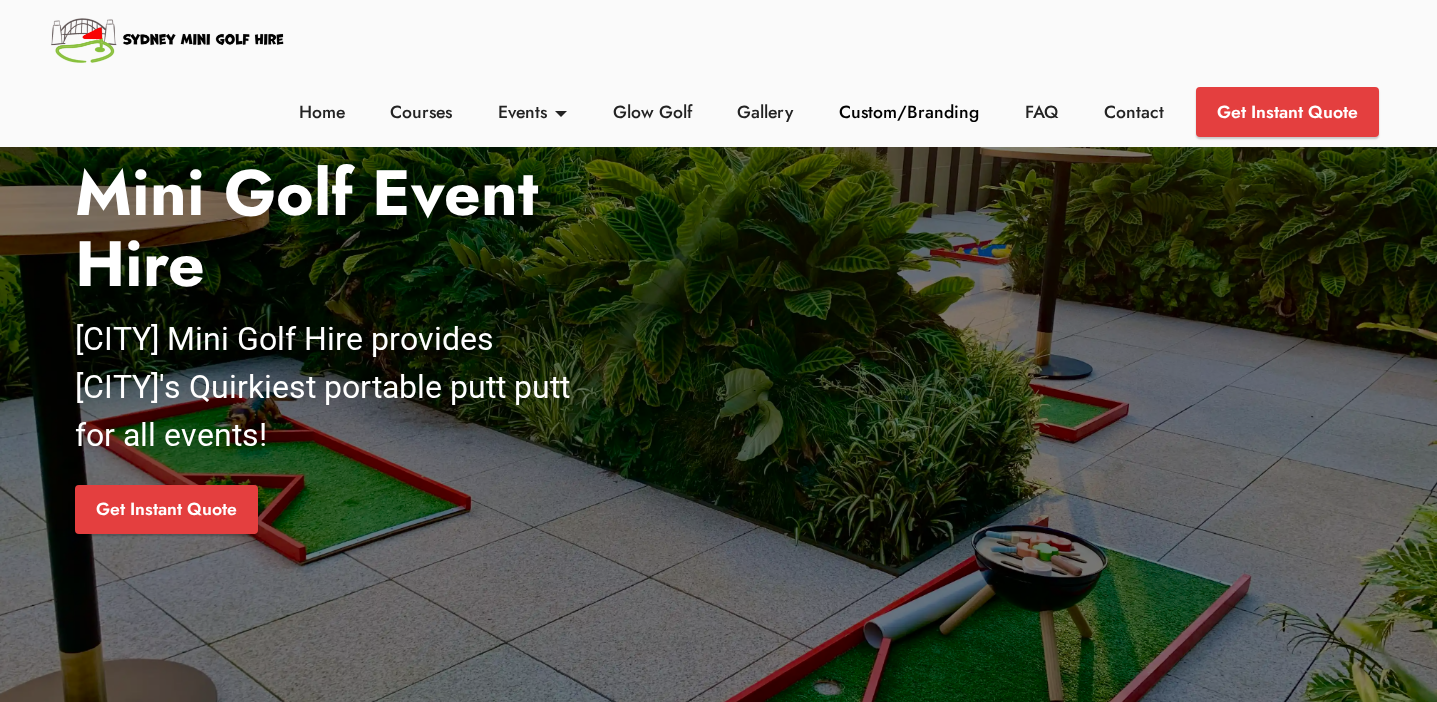 click on "Custom/Branding" at bounding box center (909, 112) 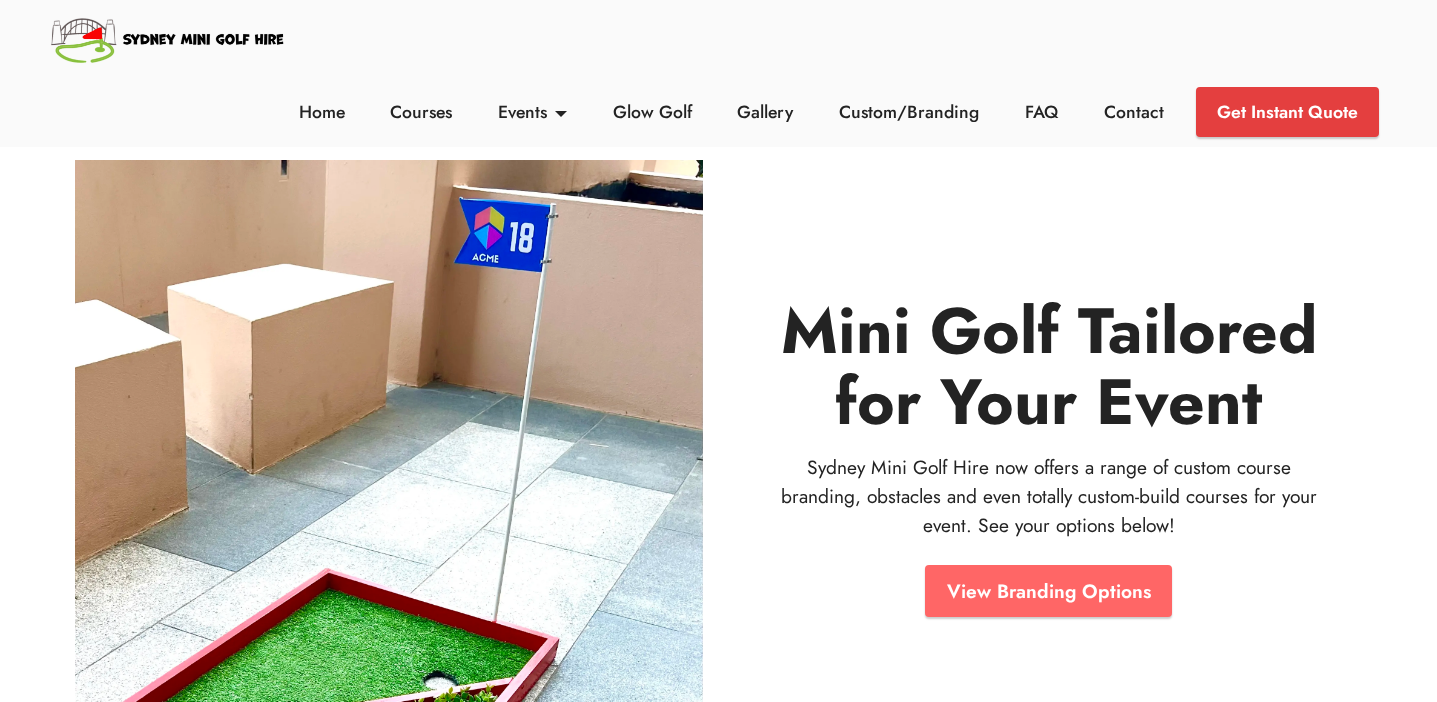 scroll, scrollTop: 0, scrollLeft: 0, axis: both 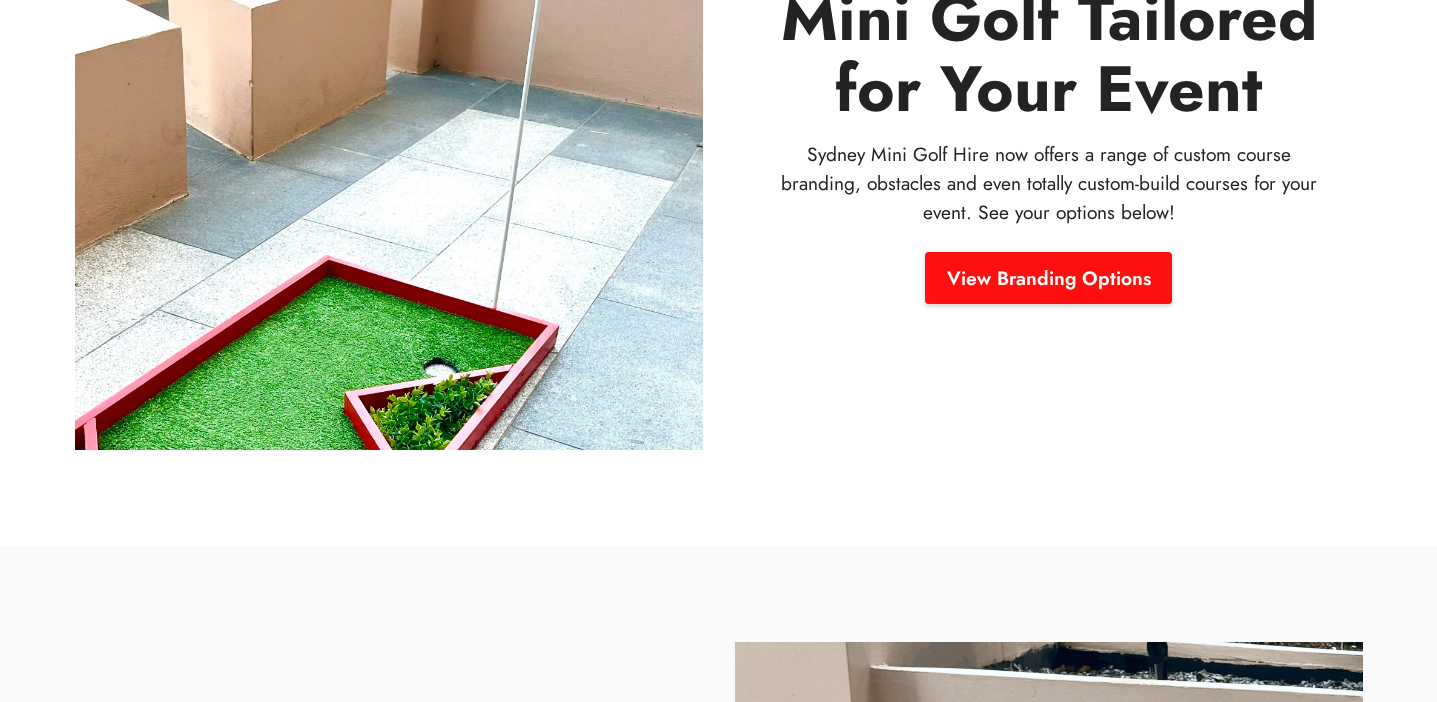 click on "View Branding Options" at bounding box center (1048, 278) 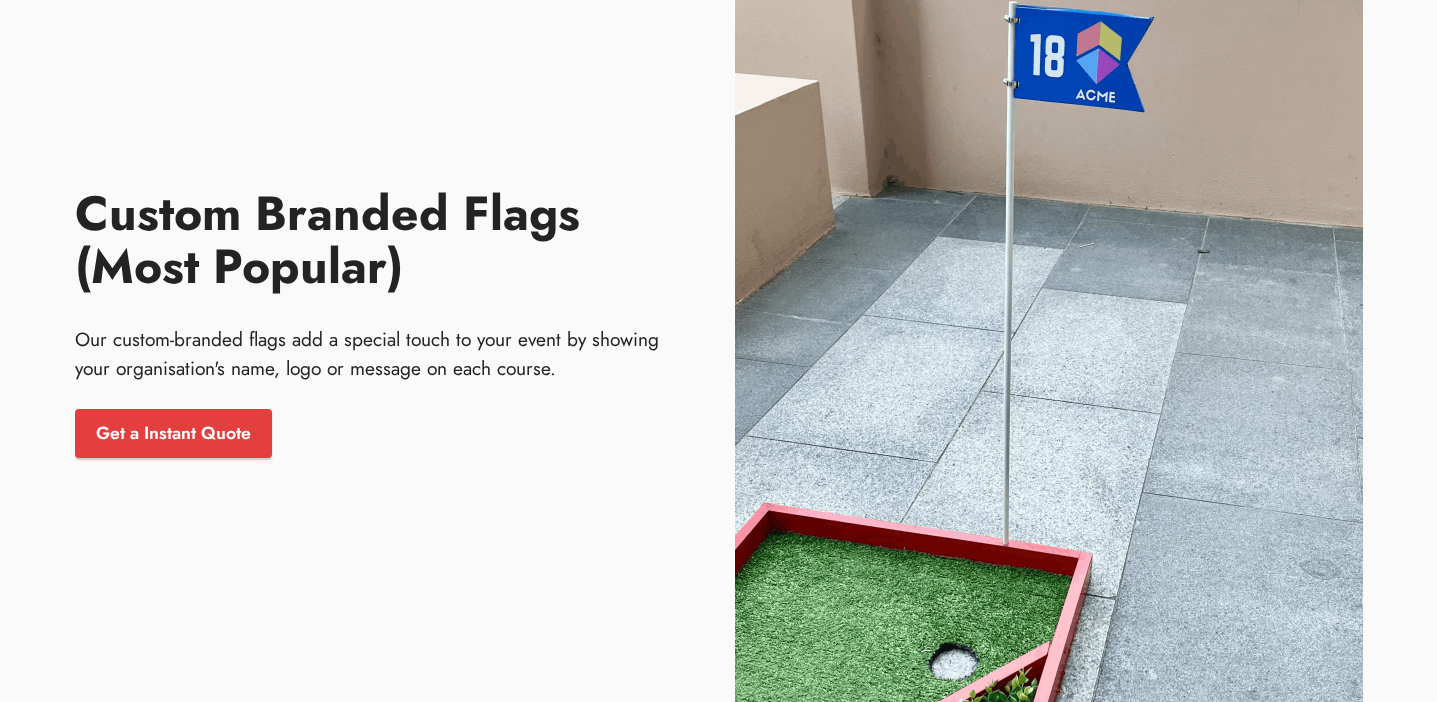 scroll, scrollTop: 1020, scrollLeft: 0, axis: vertical 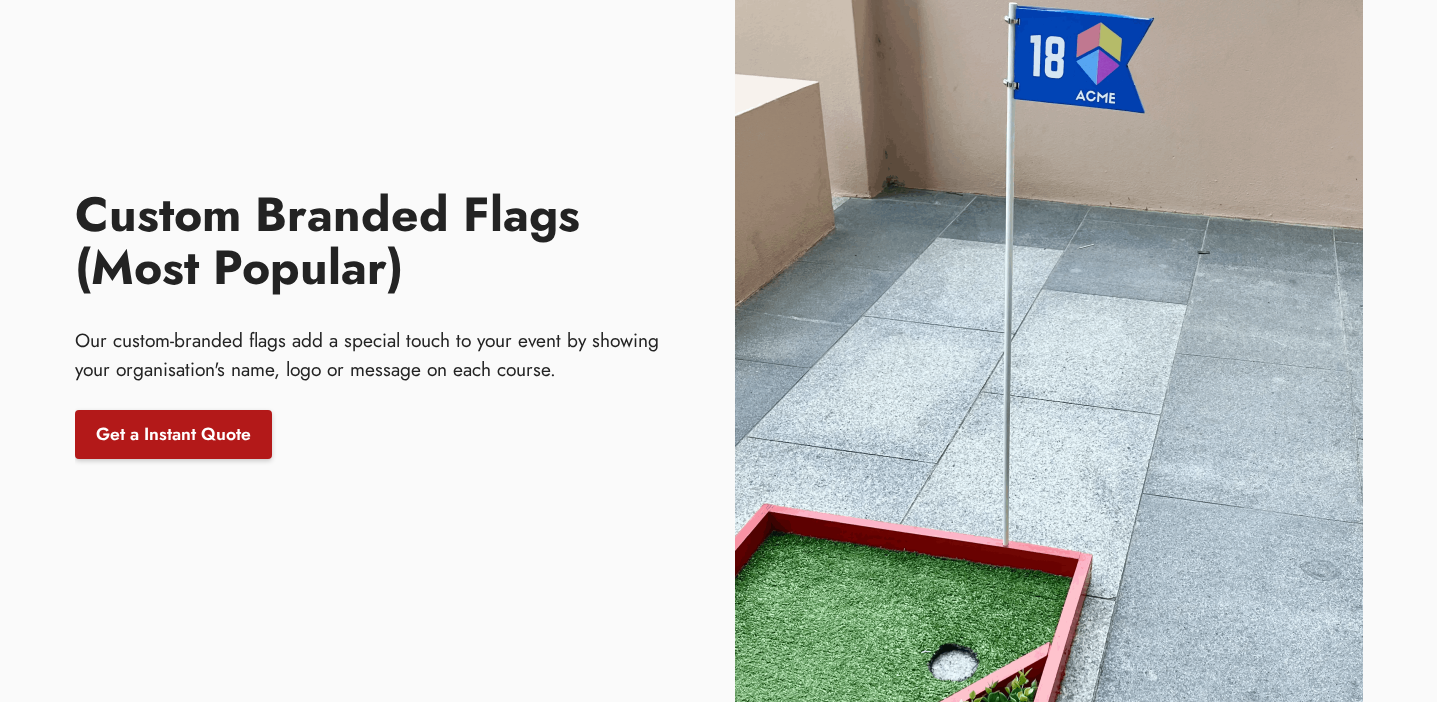 click on "Get a Instant Quote" at bounding box center [173, 435] 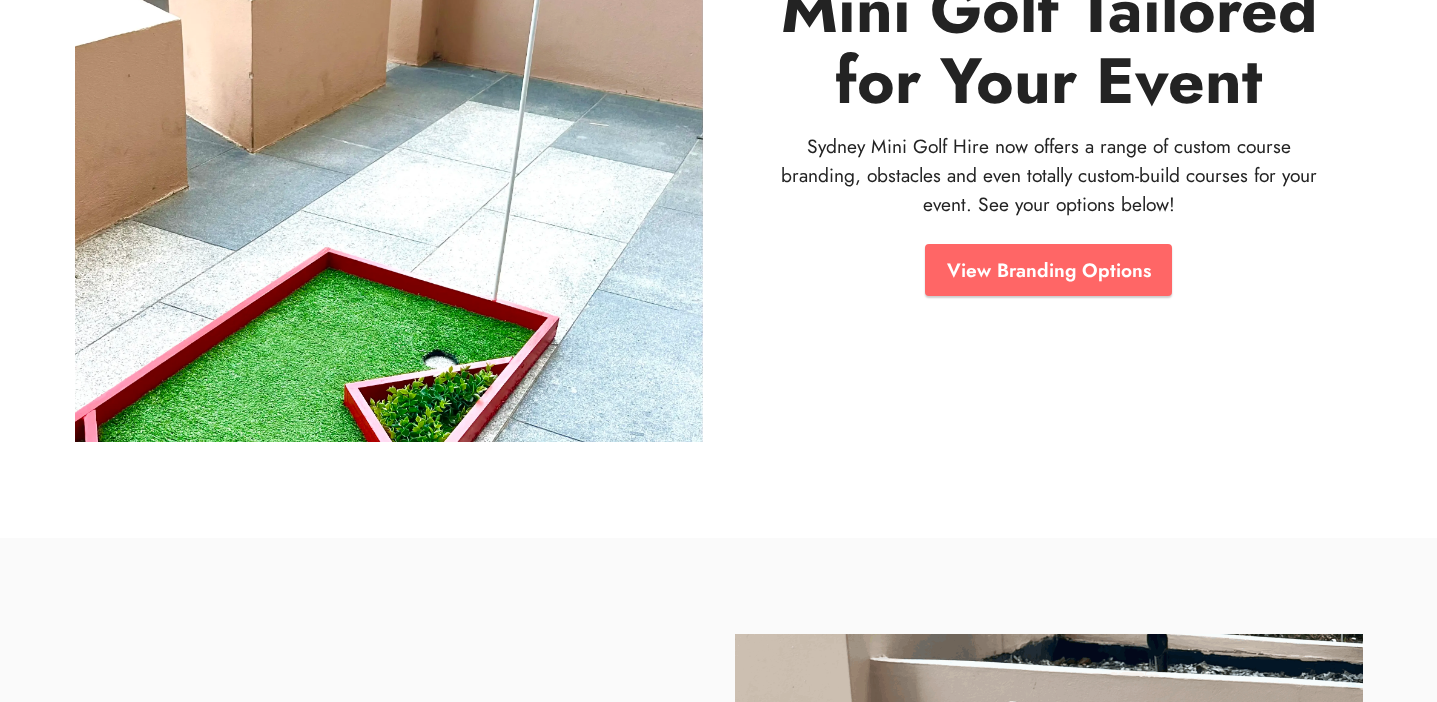 scroll, scrollTop: 0, scrollLeft: 0, axis: both 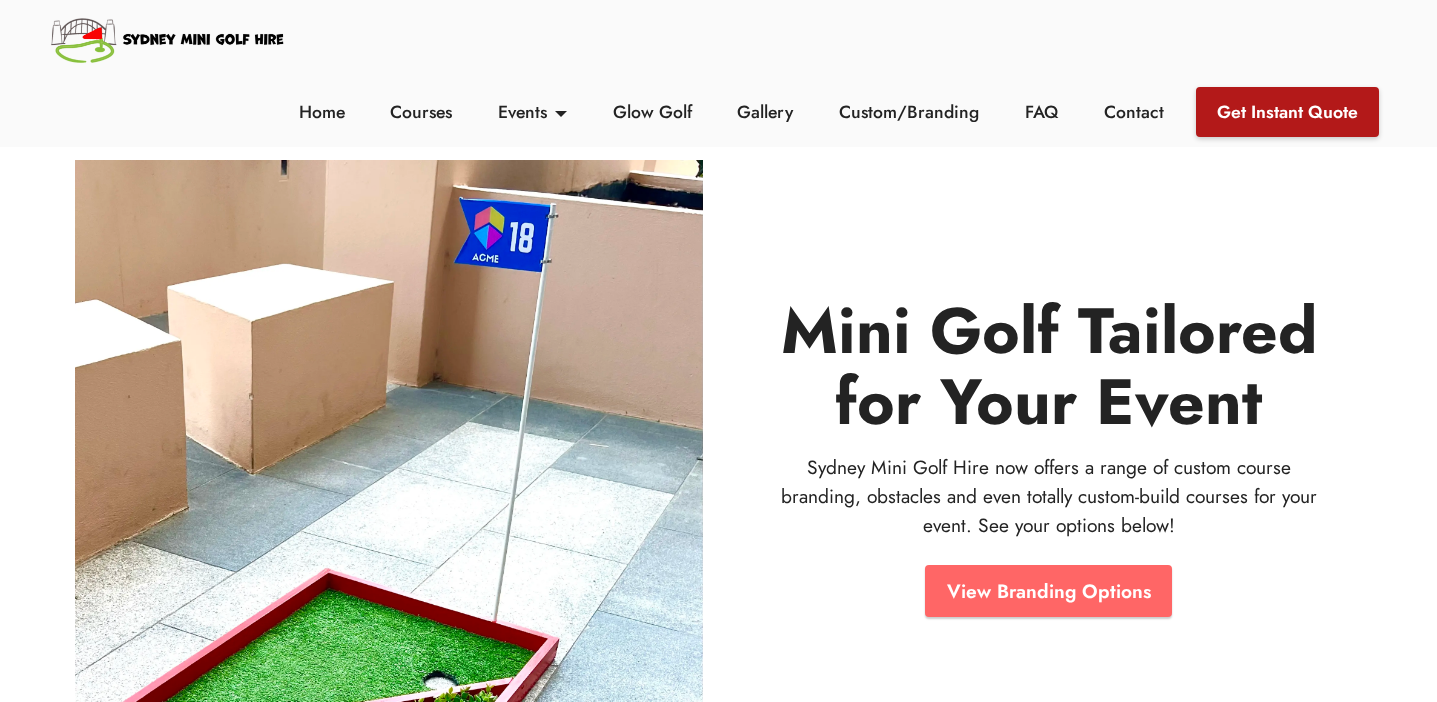 click on "Get Instant Quote" at bounding box center (1287, 112) 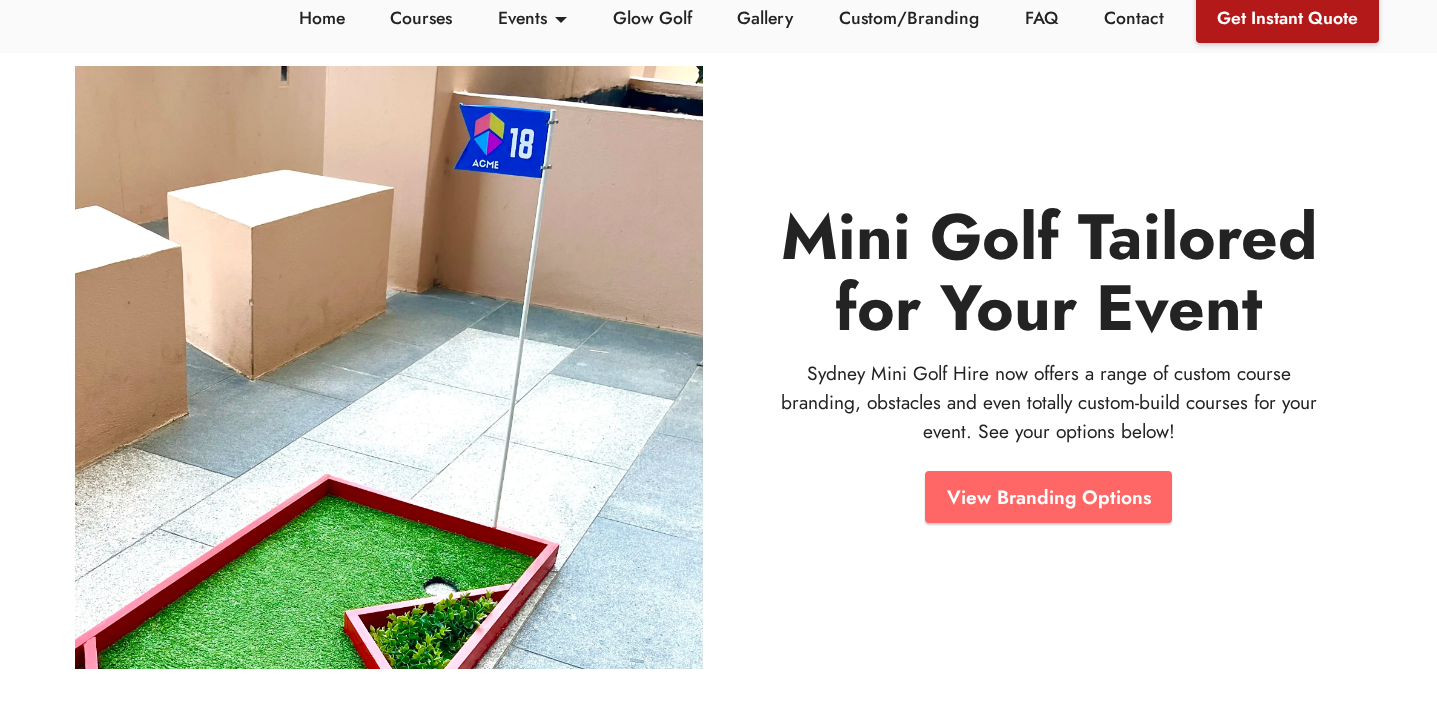 scroll, scrollTop: 0, scrollLeft: 0, axis: both 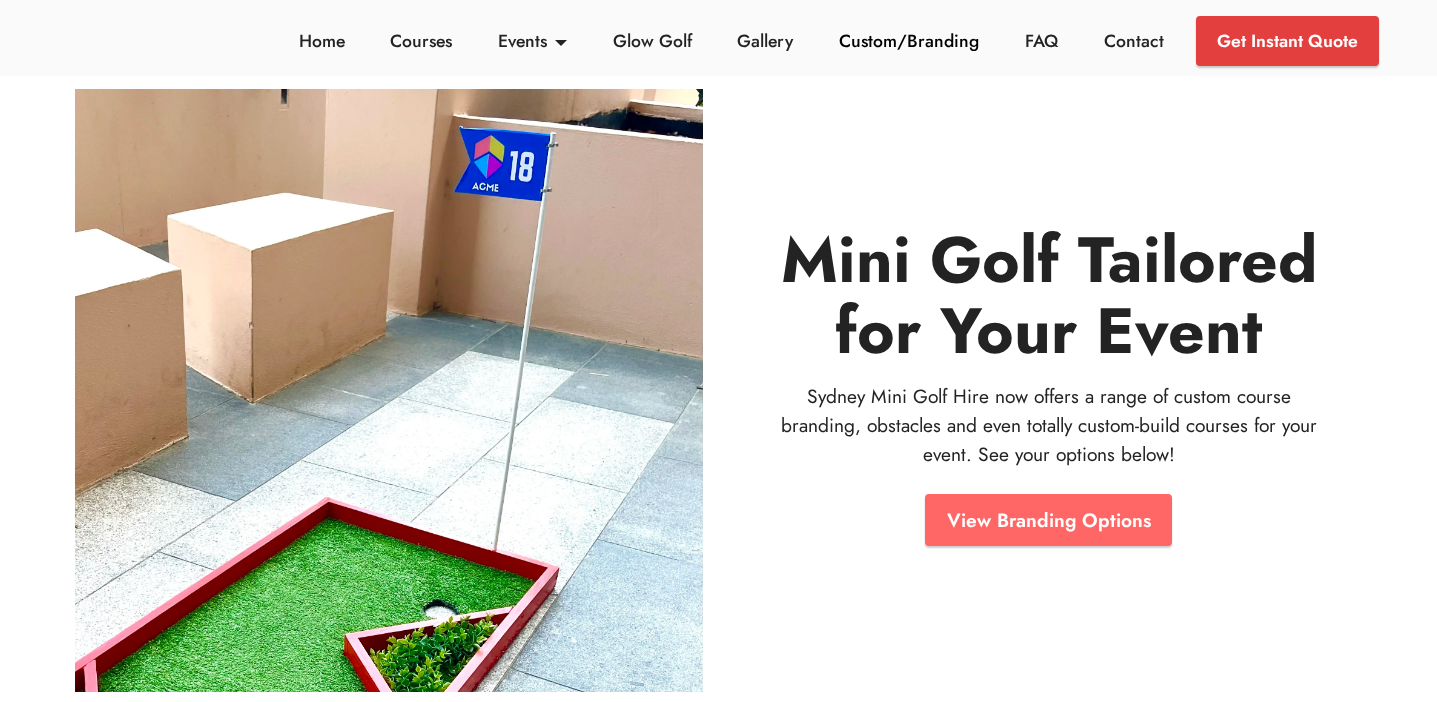 click on "Custom/Branding" at bounding box center [909, 41] 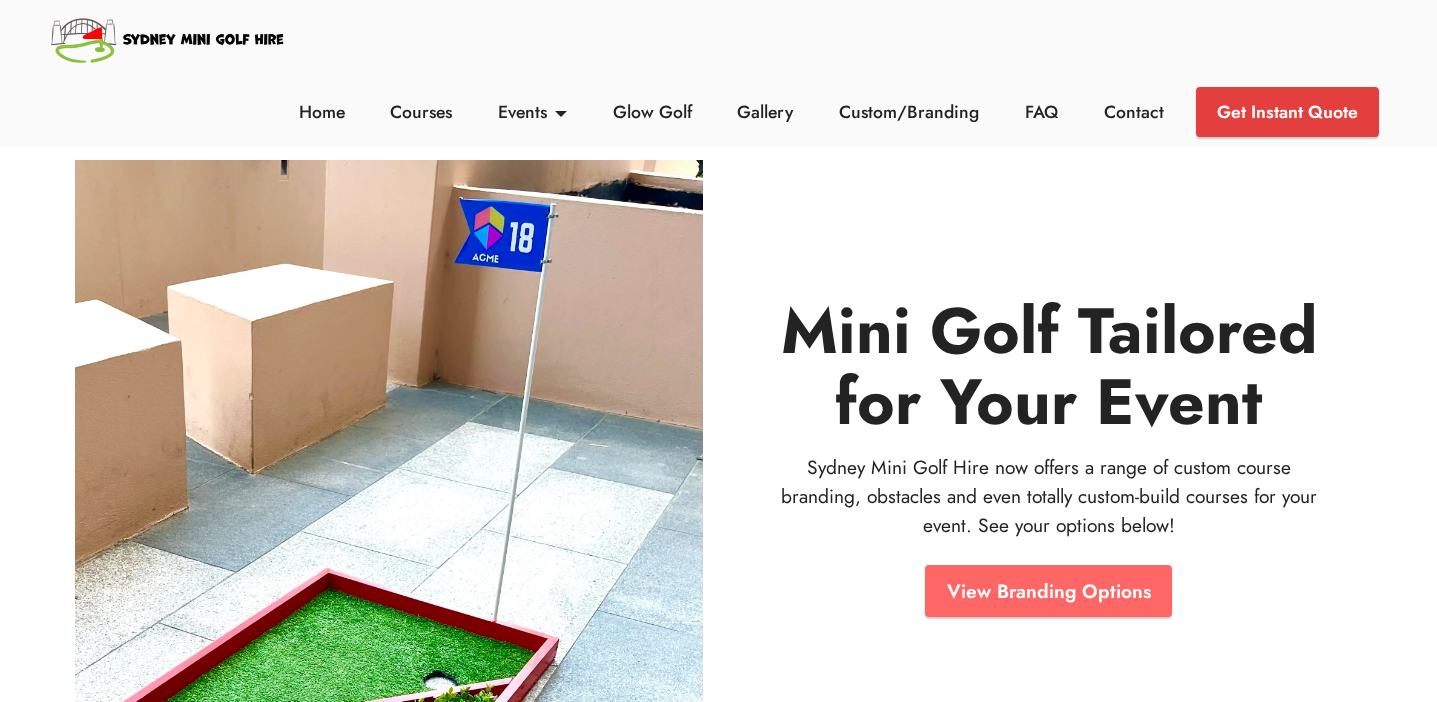 scroll, scrollTop: 0, scrollLeft: 0, axis: both 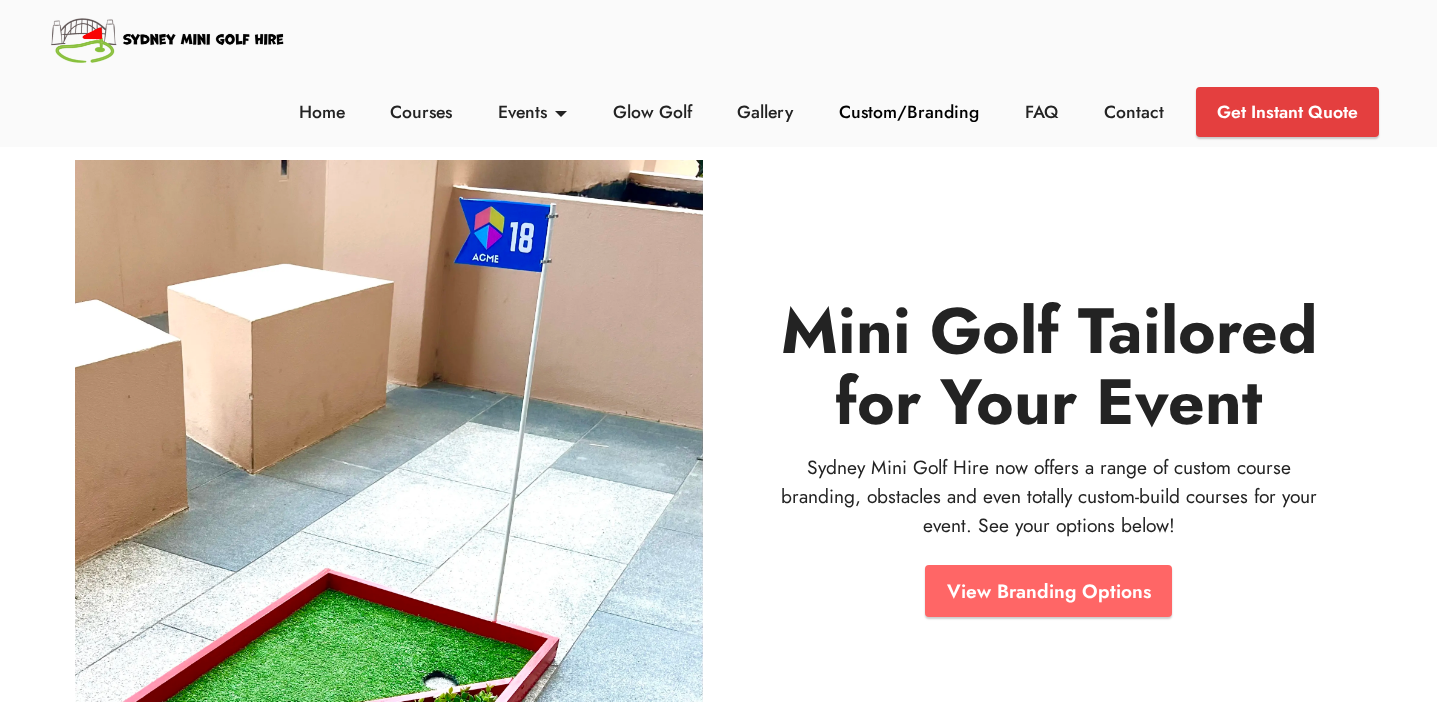 click on "Custom/Branding" at bounding box center (909, 112) 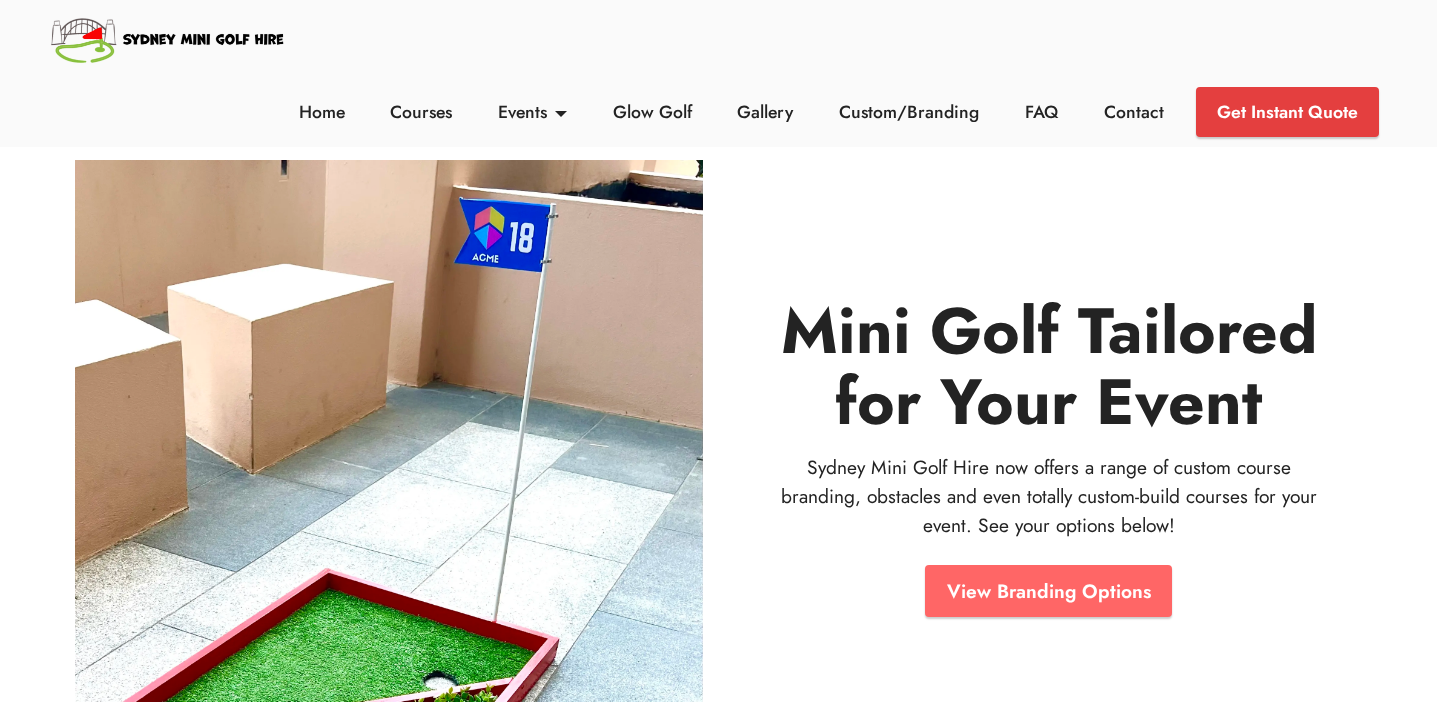 scroll, scrollTop: 0, scrollLeft: 0, axis: both 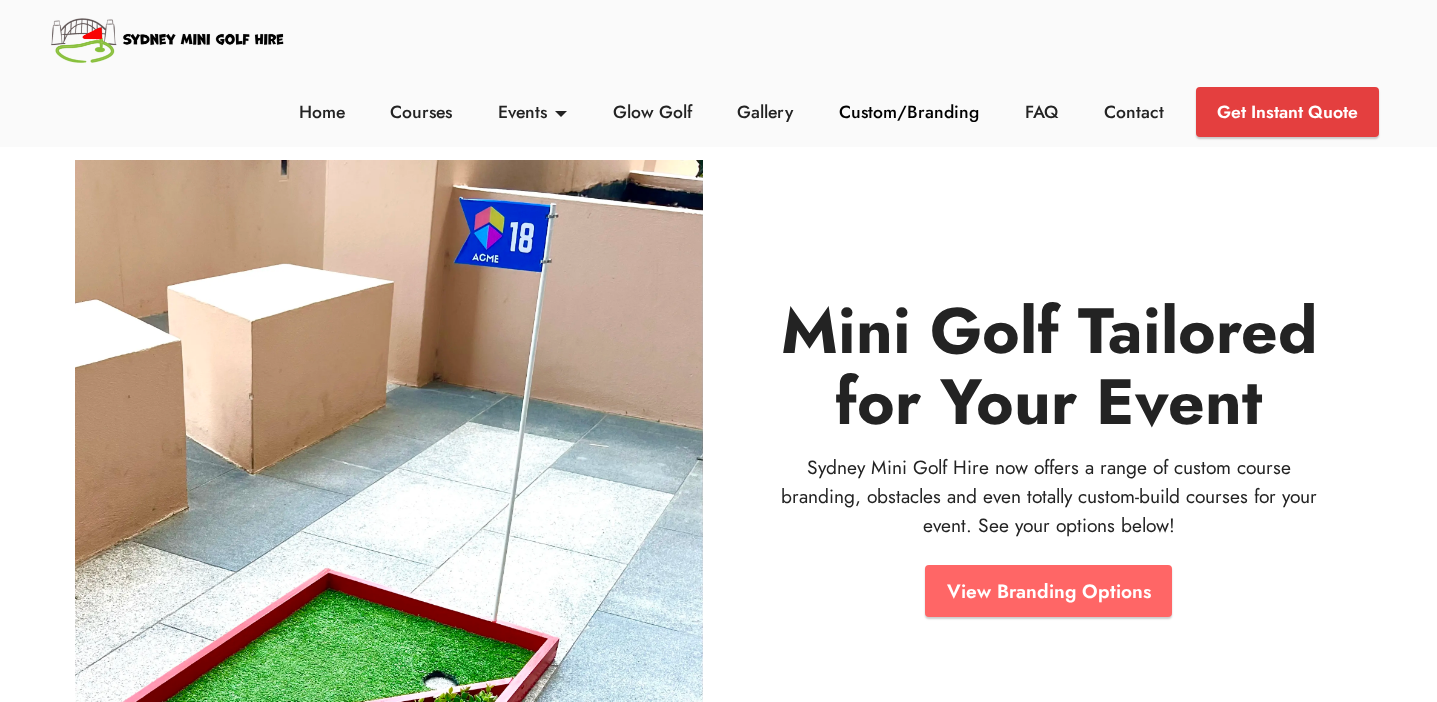 click on "Custom/Branding" at bounding box center [909, 112] 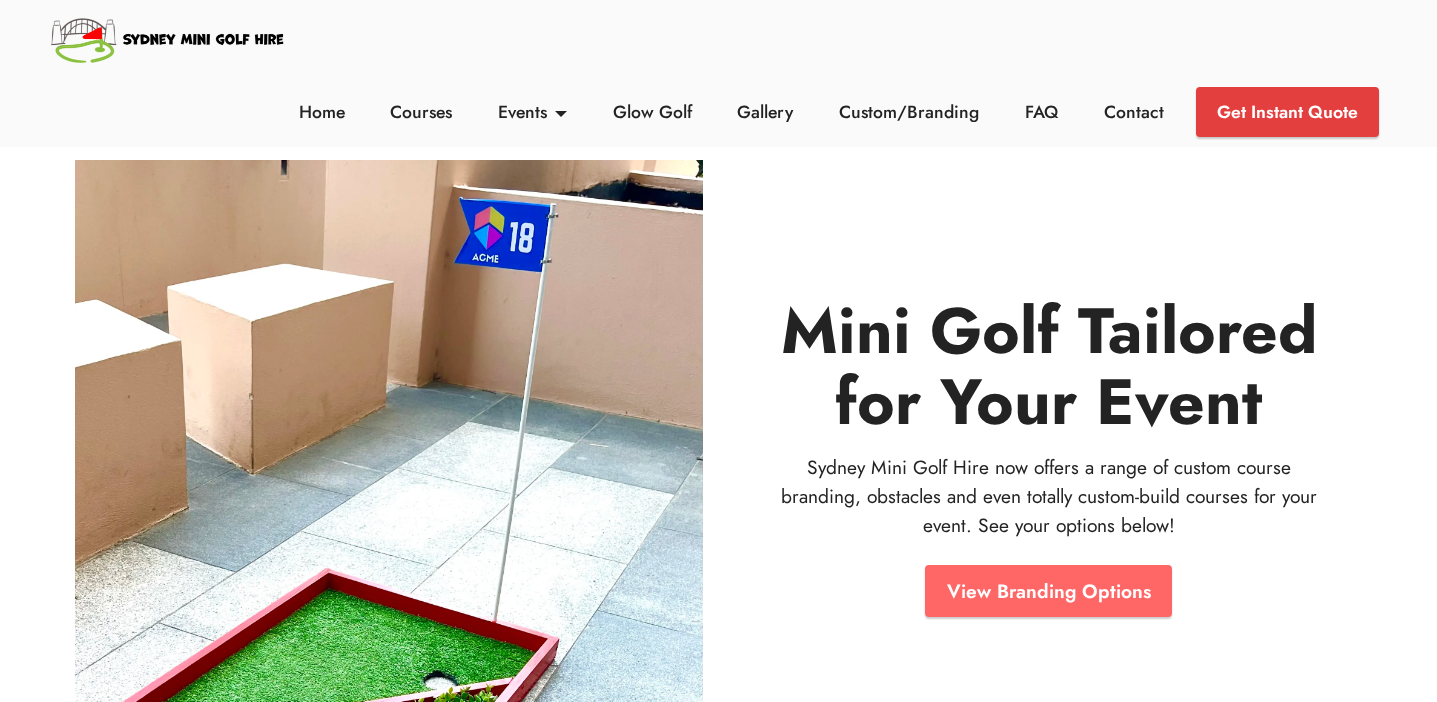 scroll, scrollTop: 0, scrollLeft: 0, axis: both 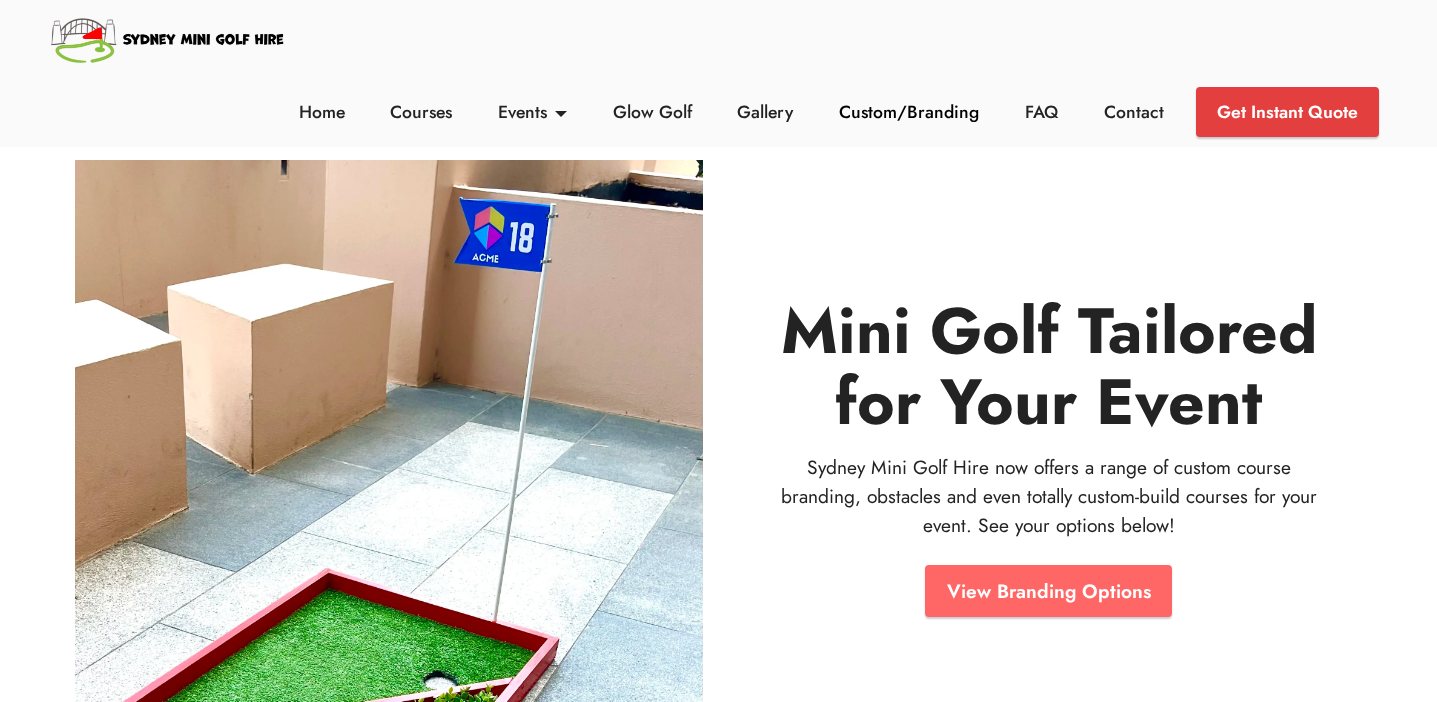 click on "Custom/Branding" at bounding box center [909, 112] 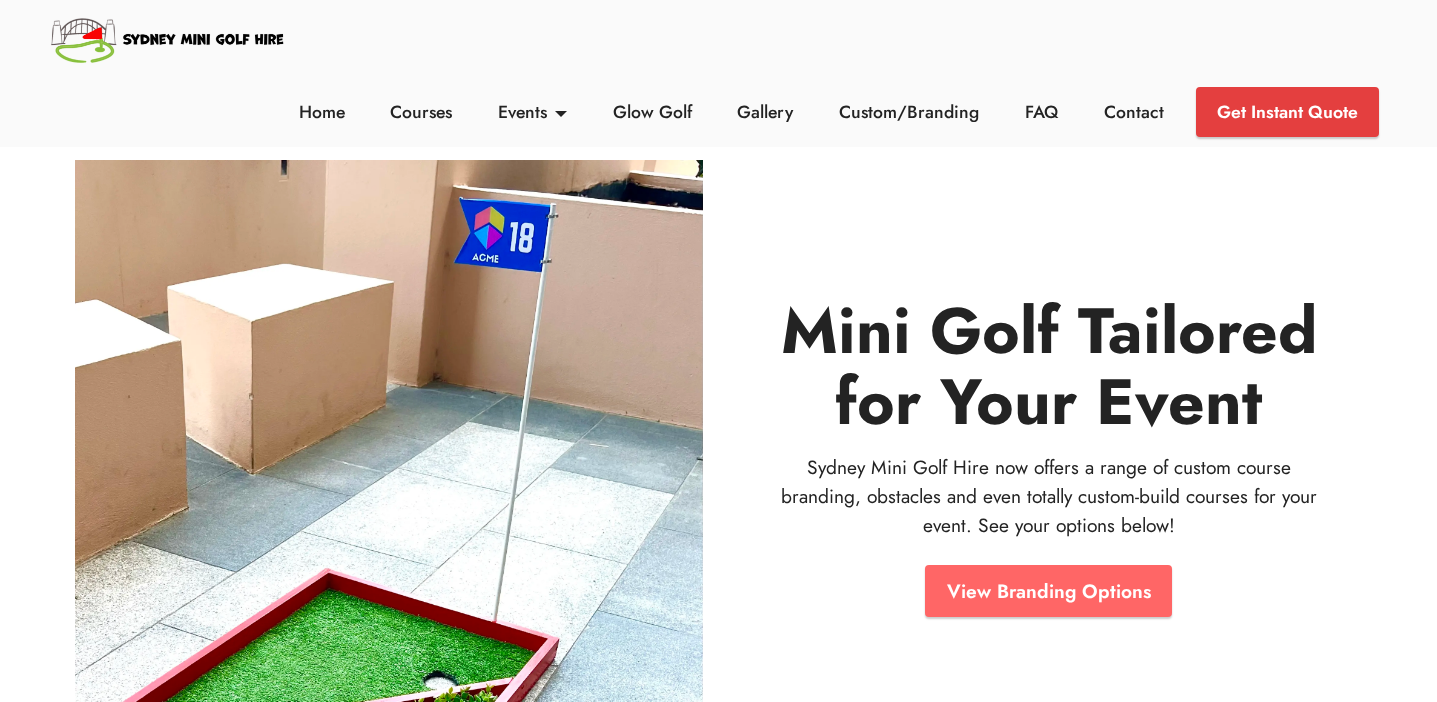scroll, scrollTop: 0, scrollLeft: 0, axis: both 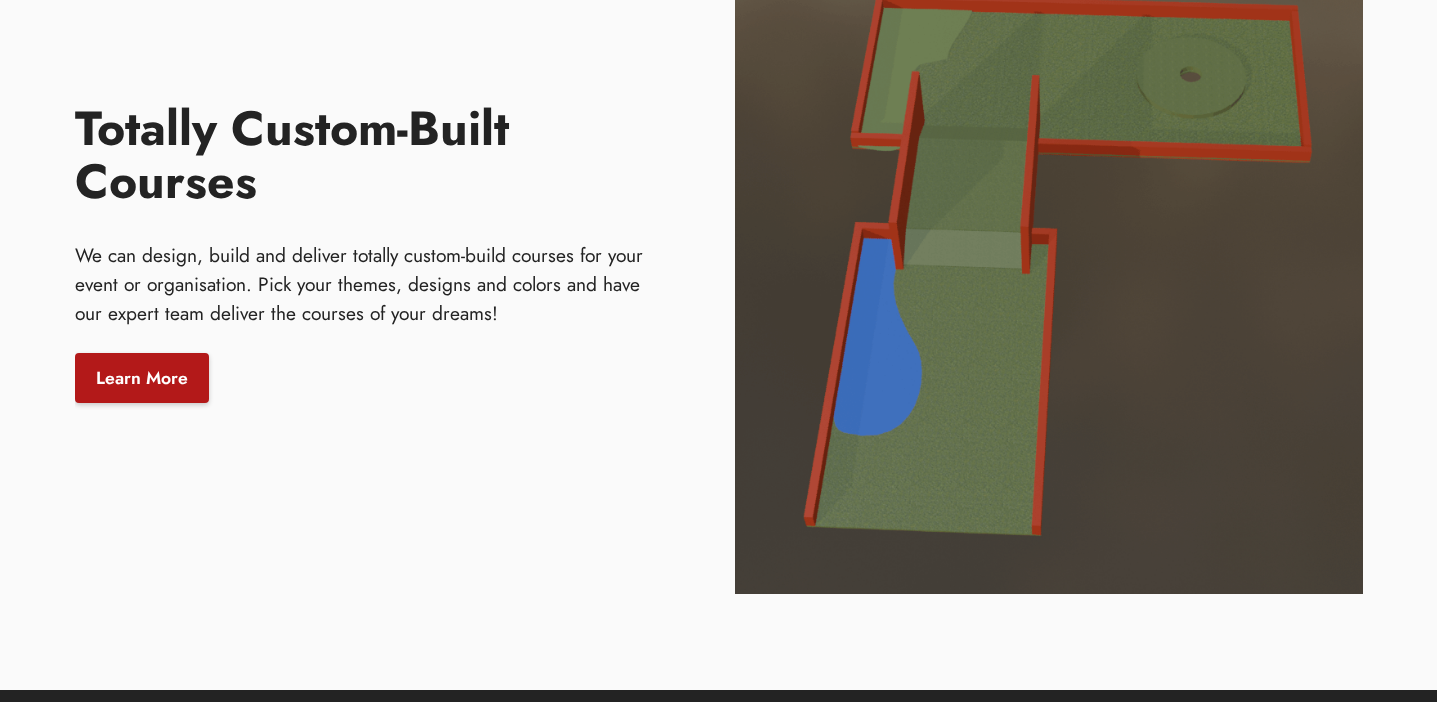 click on "Learn More" at bounding box center (142, 378) 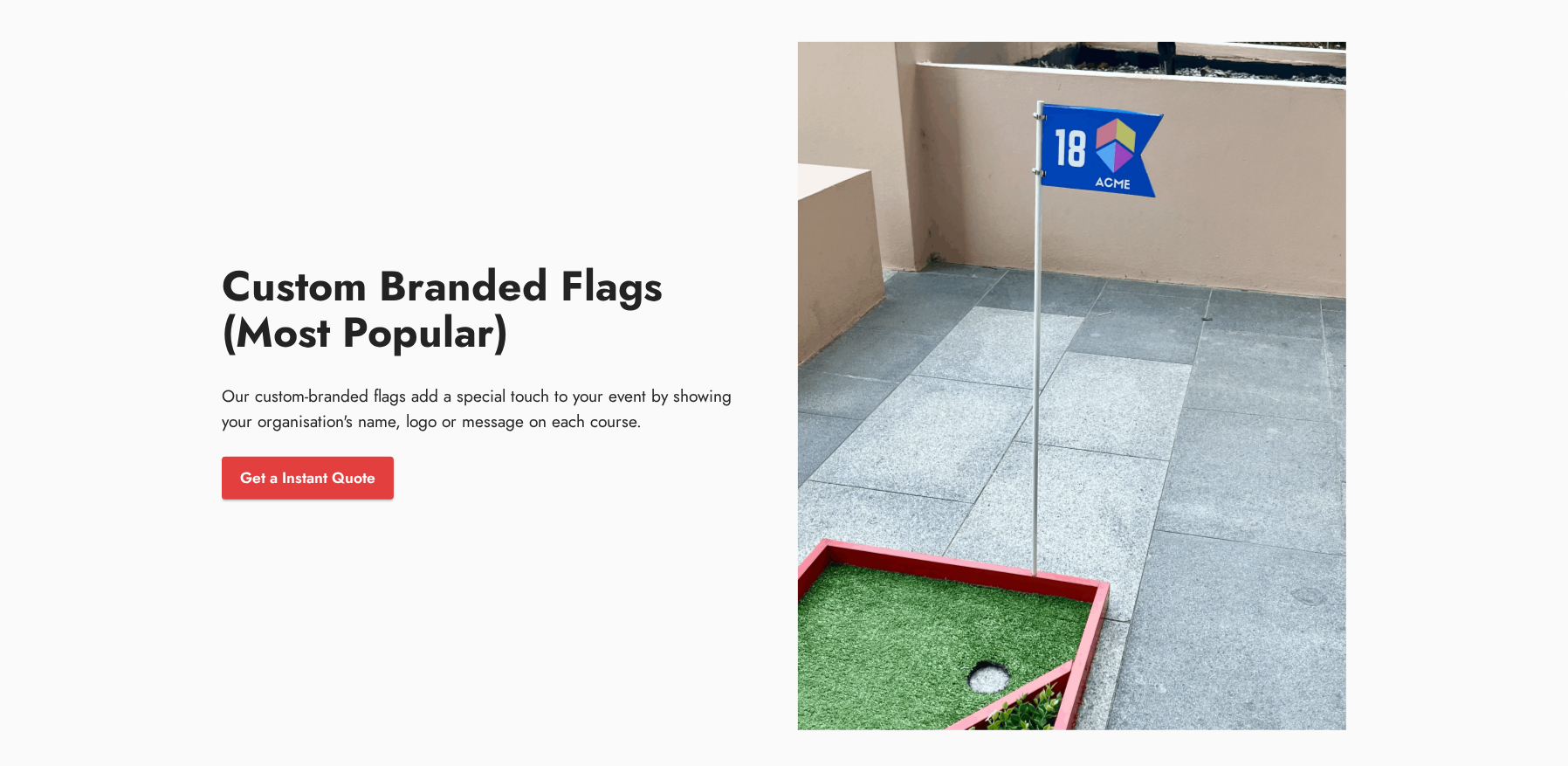 scroll, scrollTop: 796, scrollLeft: 0, axis: vertical 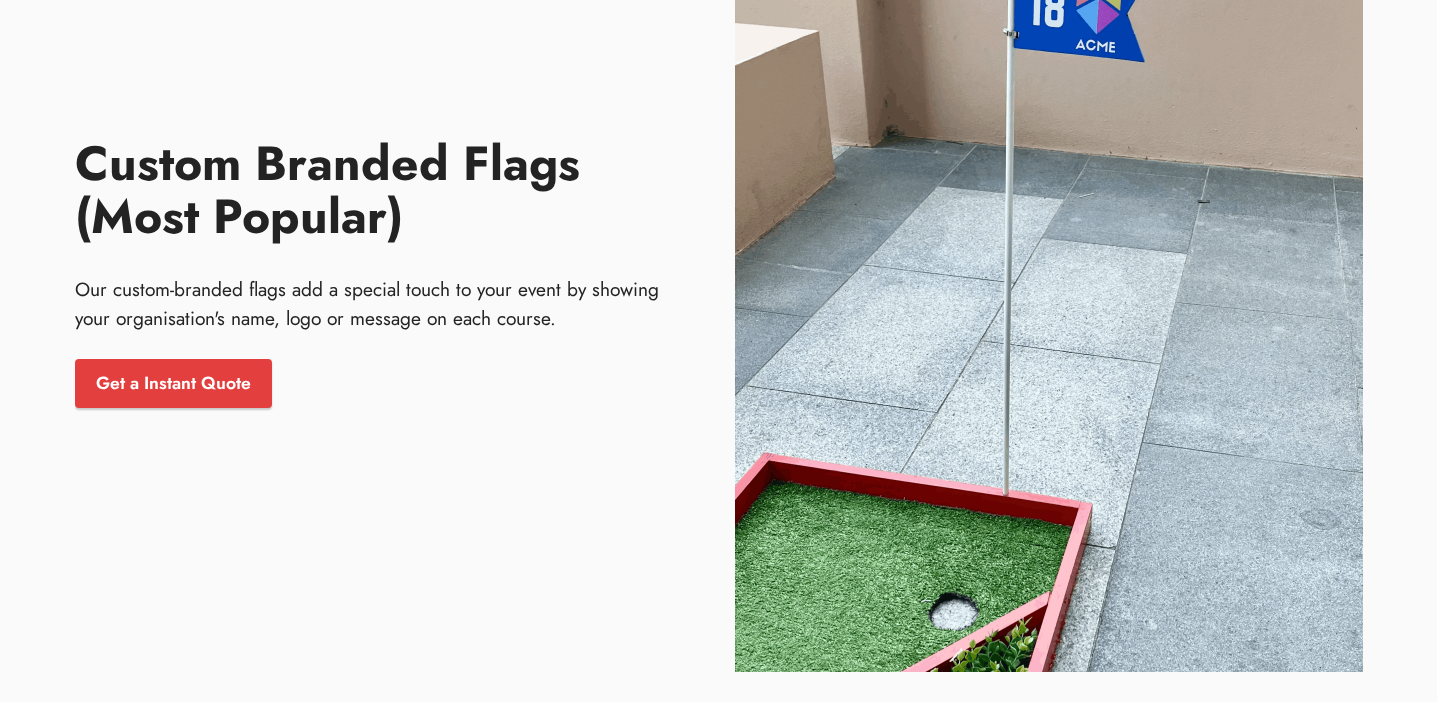 drag, startPoint x: 560, startPoint y: 317, endPoint x: 81, endPoint y: 284, distance: 480.1354 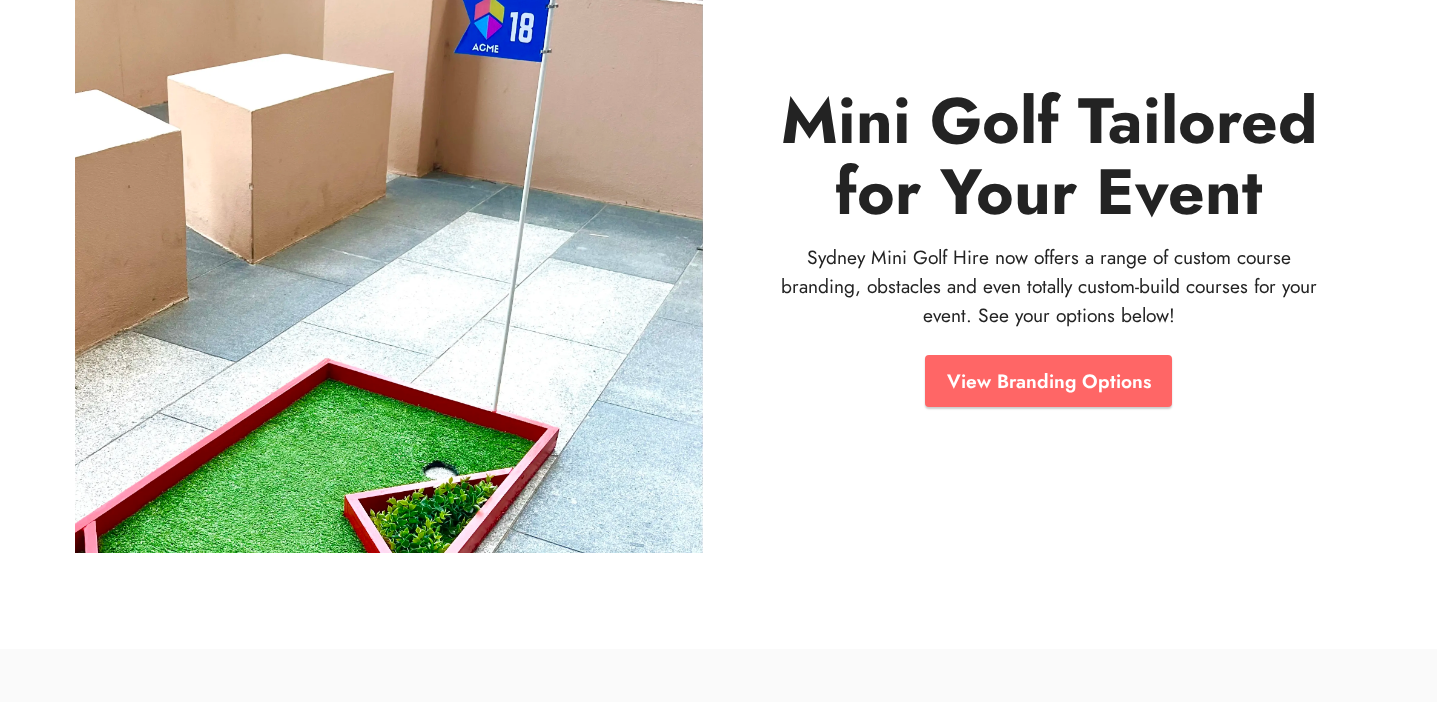 scroll, scrollTop: 0, scrollLeft: 0, axis: both 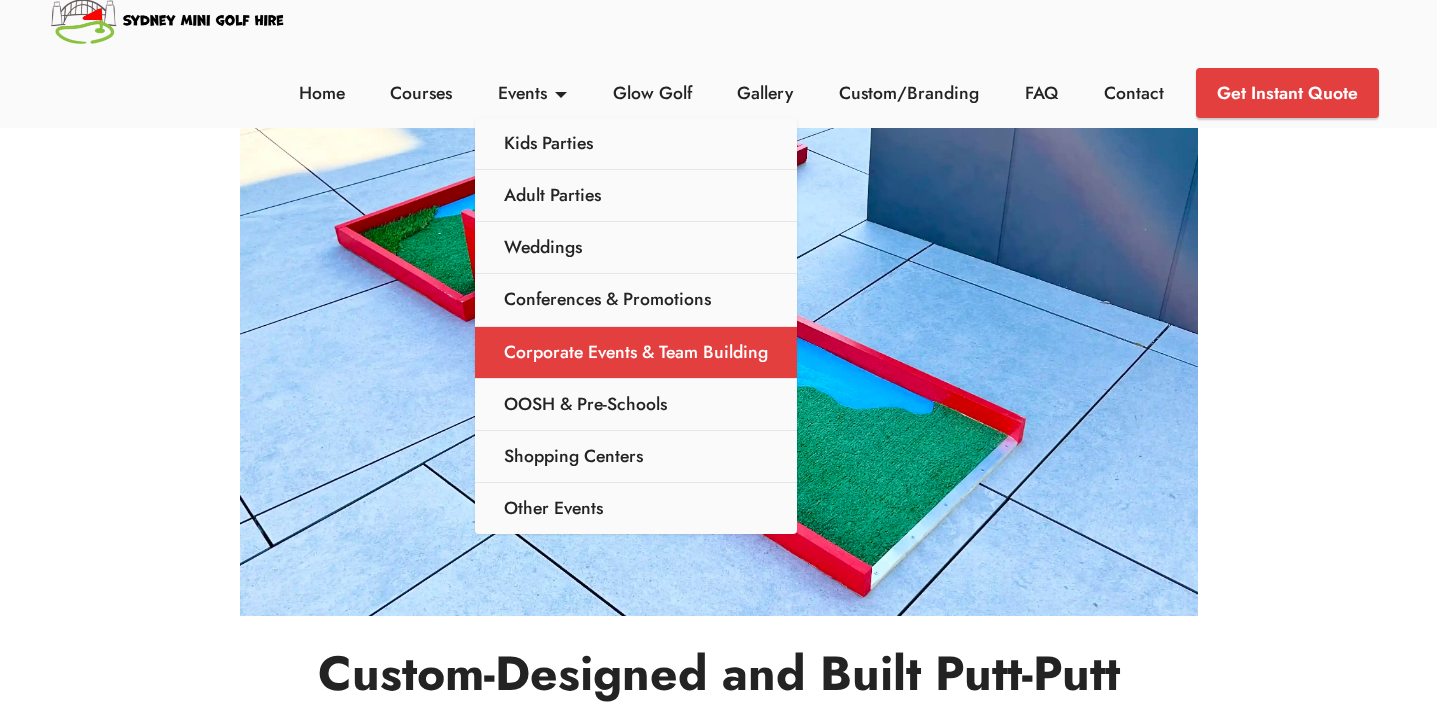 click on "Corporate Events & Team Building" at bounding box center (636, 353) 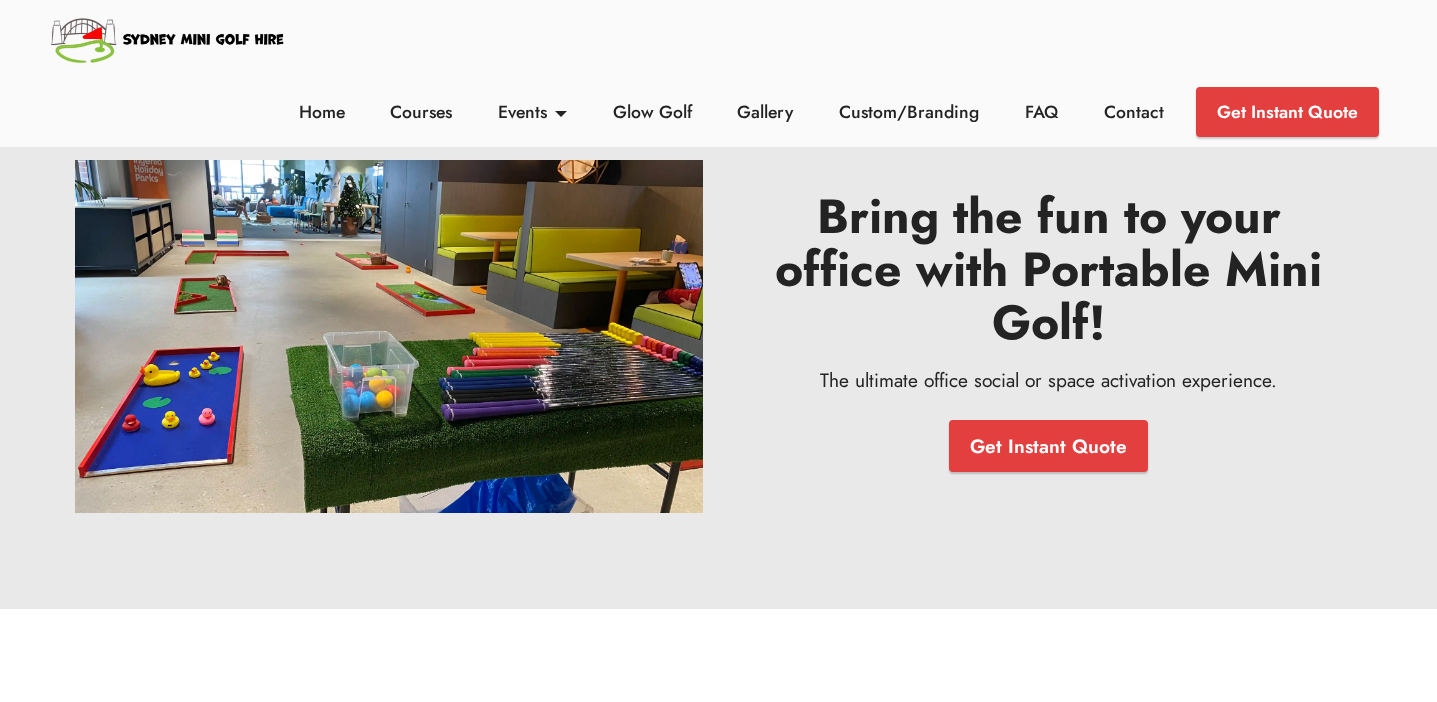scroll, scrollTop: 0, scrollLeft: 0, axis: both 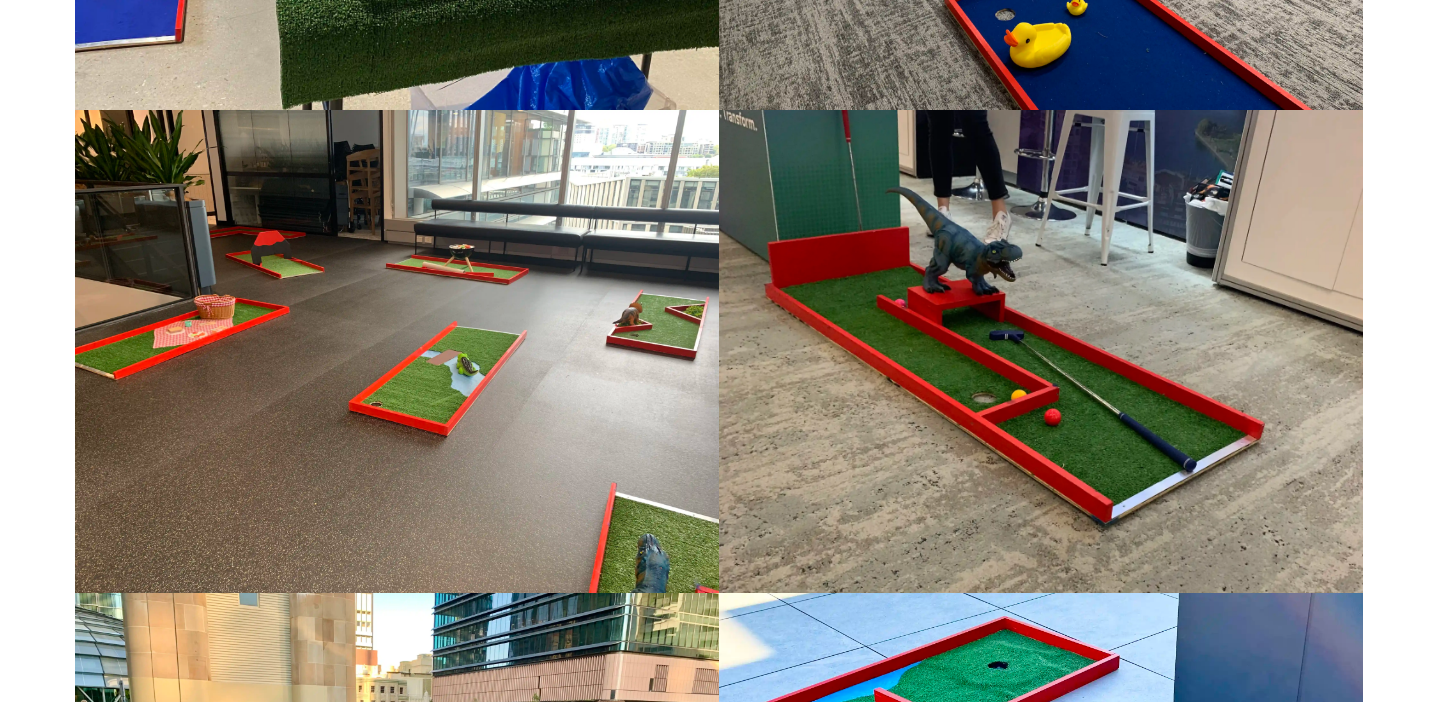 drag, startPoint x: 882, startPoint y: 208, endPoint x: 396, endPoint y: 3, distance: 527.4666 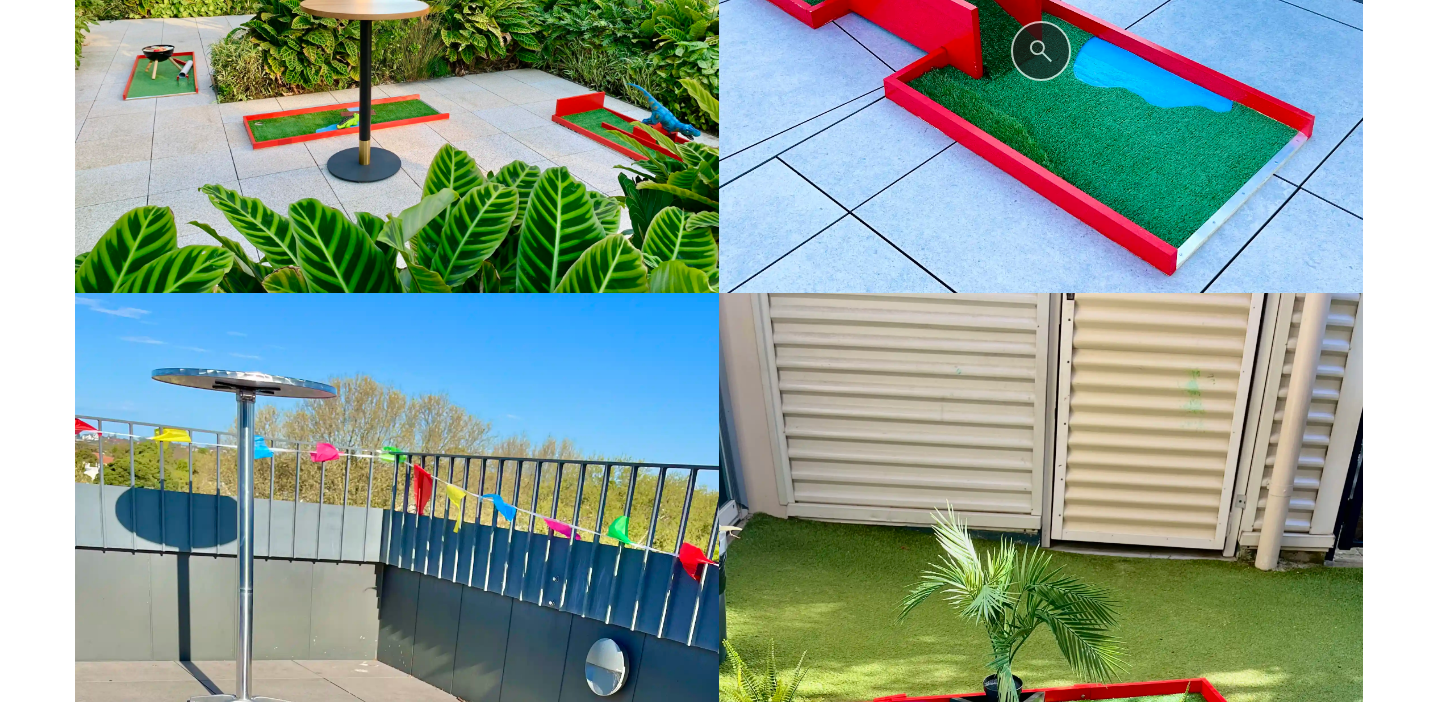 scroll, scrollTop: 7494, scrollLeft: 0, axis: vertical 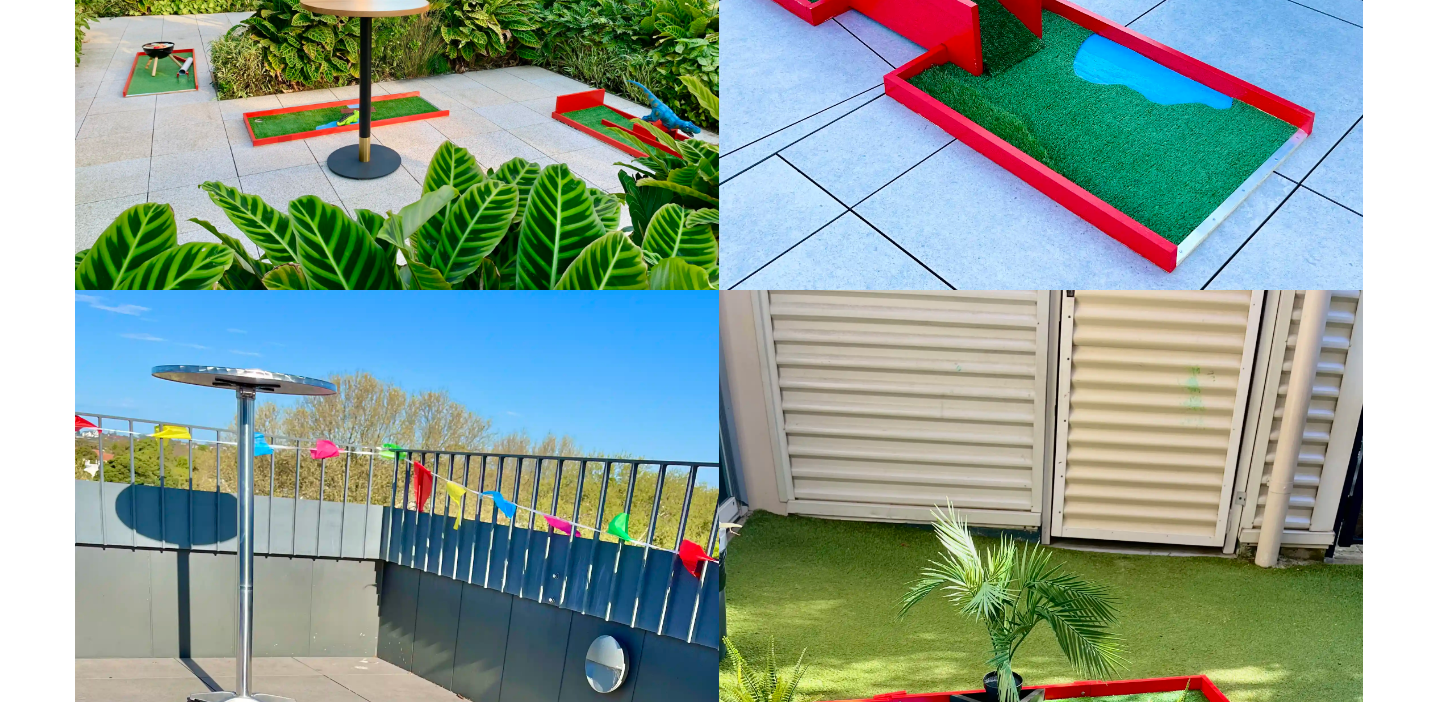 click on "Office Mini Golf in Action
Here's some recent mini golf hire events
Next" at bounding box center [718, 67] 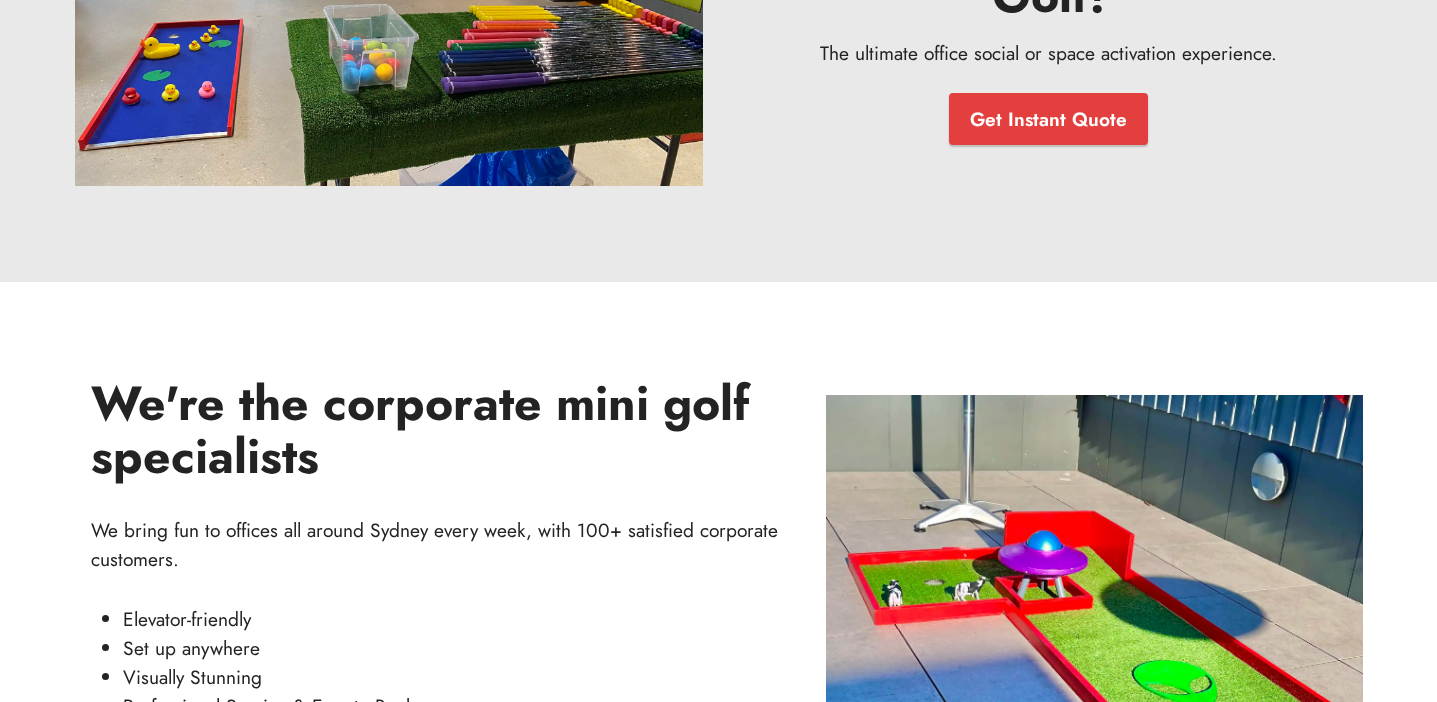 scroll, scrollTop: 0, scrollLeft: 0, axis: both 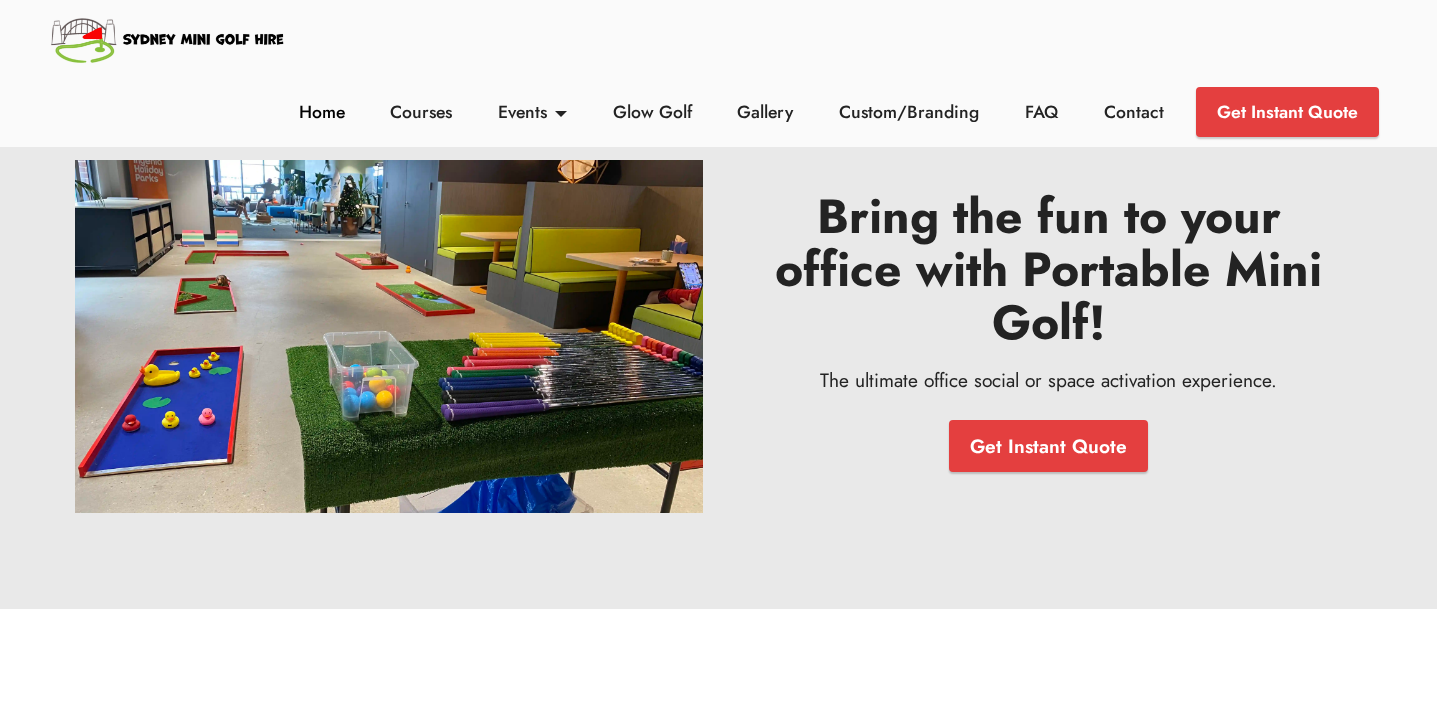 click on "Home" at bounding box center (321, 112) 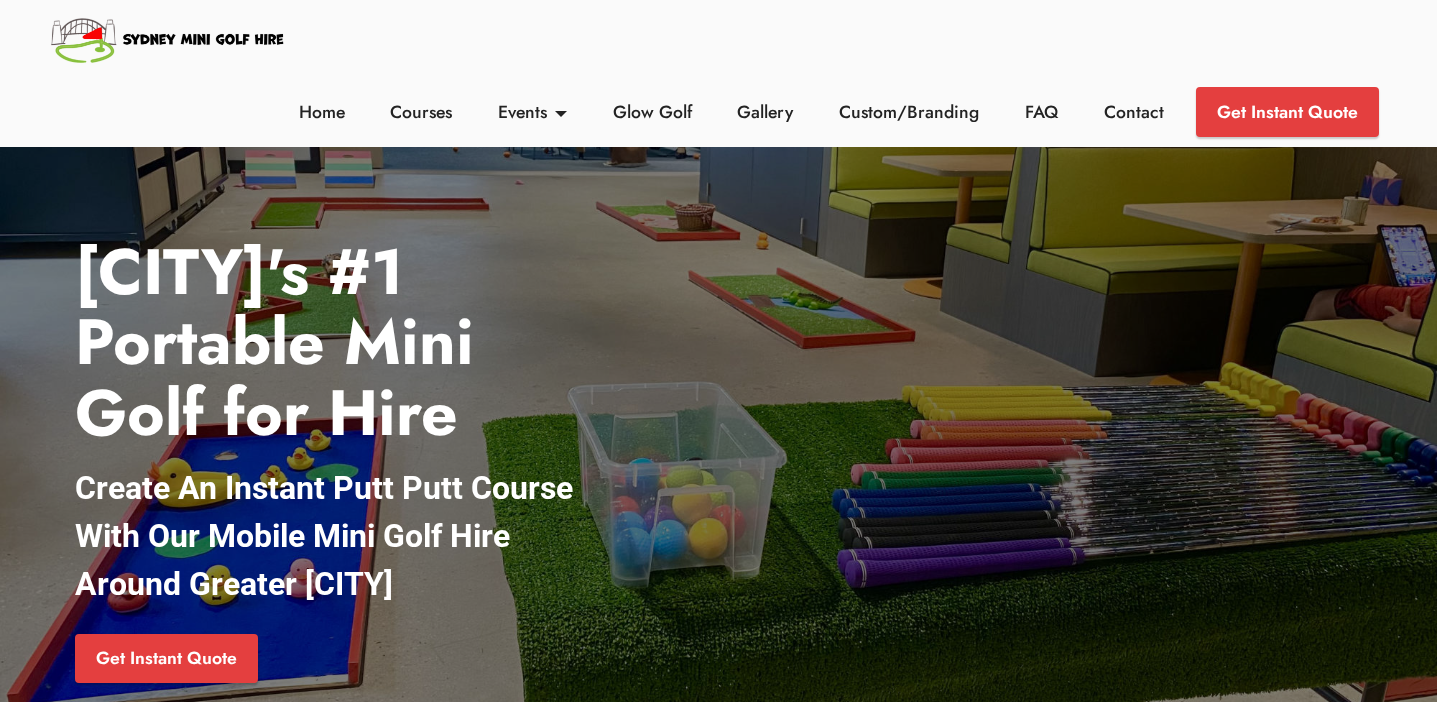 scroll, scrollTop: 212, scrollLeft: 0, axis: vertical 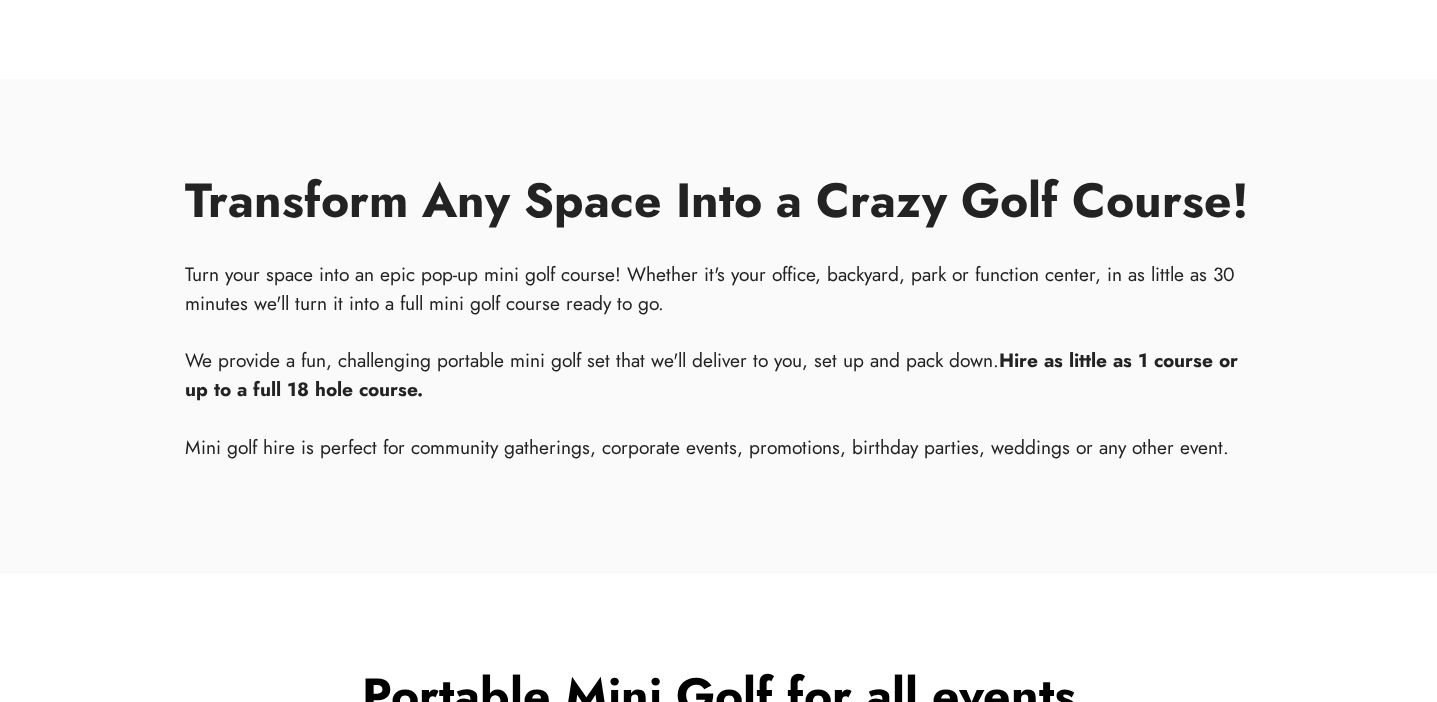 drag, startPoint x: 178, startPoint y: 272, endPoint x: 445, endPoint y: 398, distance: 295.23718 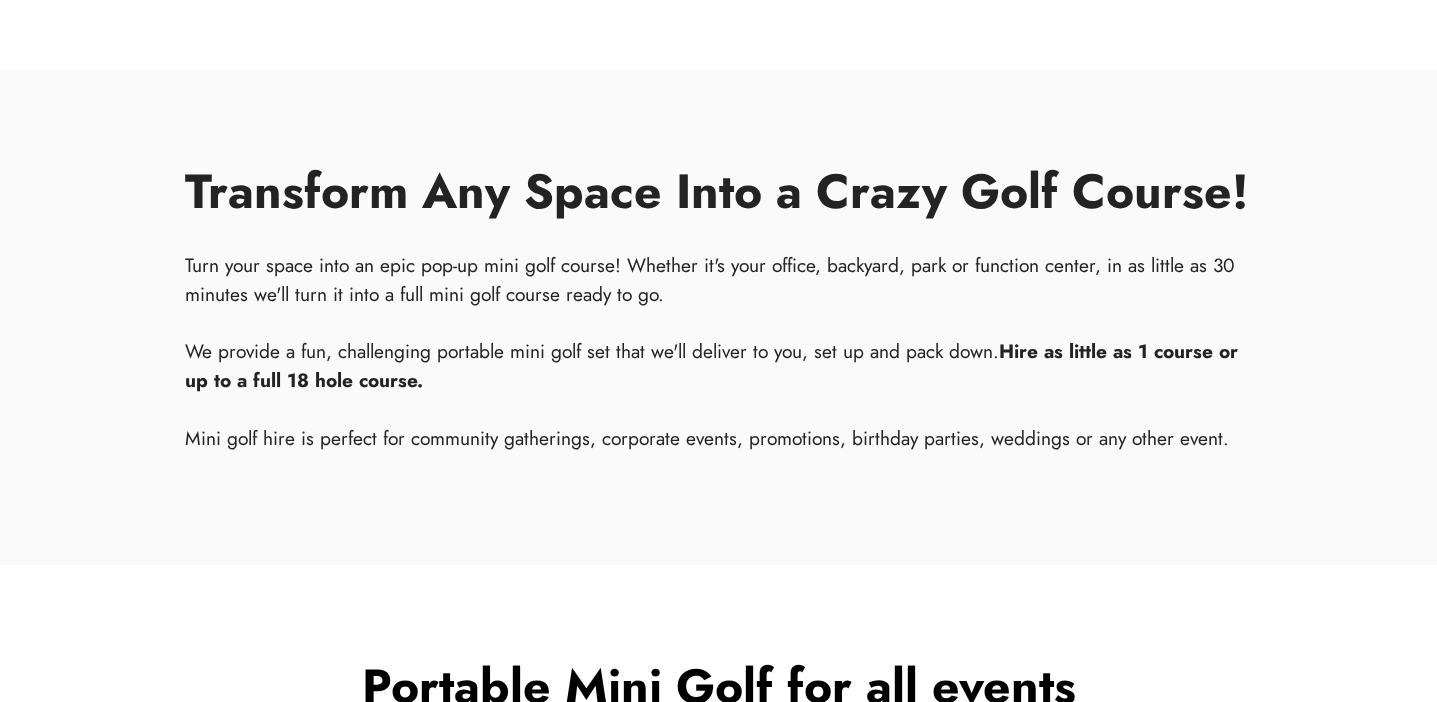scroll, scrollTop: 1602, scrollLeft: 0, axis: vertical 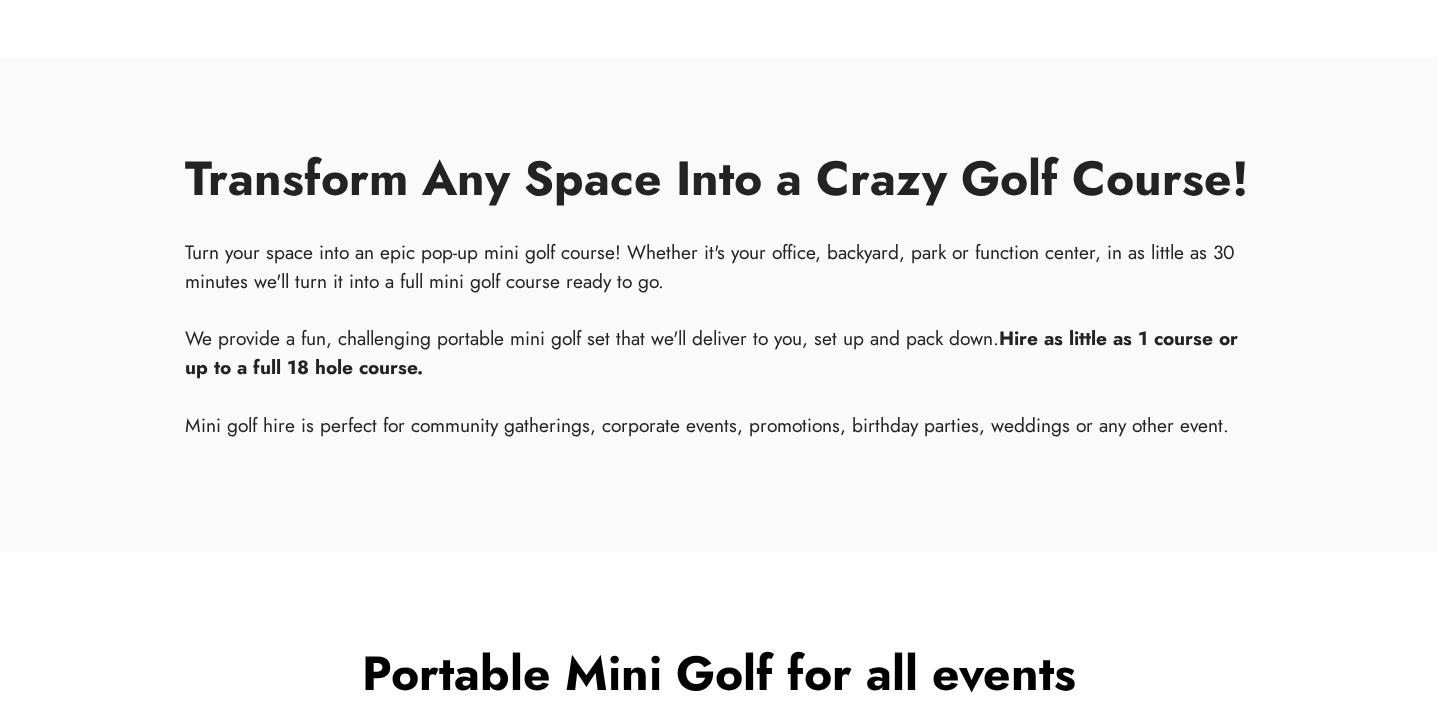 copy on "Turn your space into an epic pop-up mini golf course! Whether it's your office, backyard, park or function center, in as little as 30 minutes we'll turn it into a full mini golf course ready to go.  We provide a fun, challenging portable mini golf set that we'll deliver to you, set up and pack down.  Hire as little as 1 course or up to a full 18 hole course." 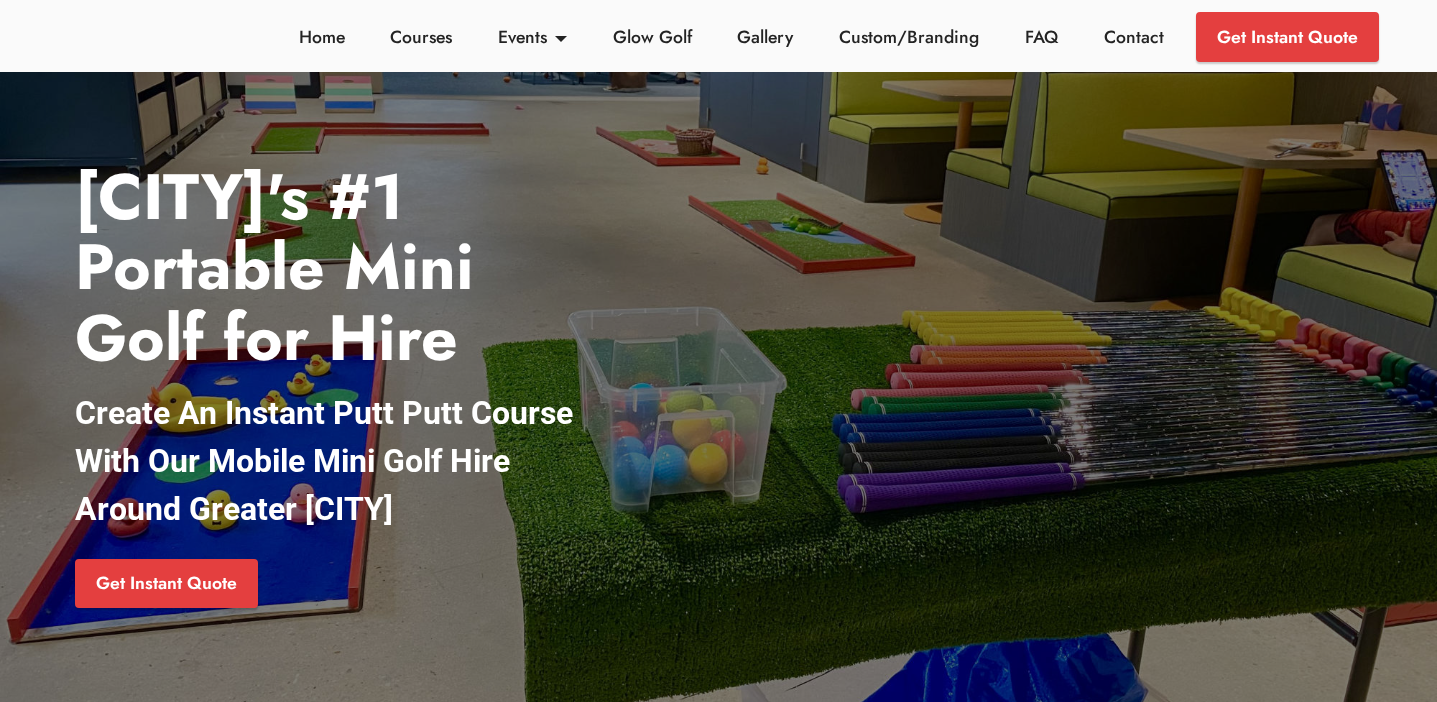 scroll, scrollTop: 0, scrollLeft: 0, axis: both 